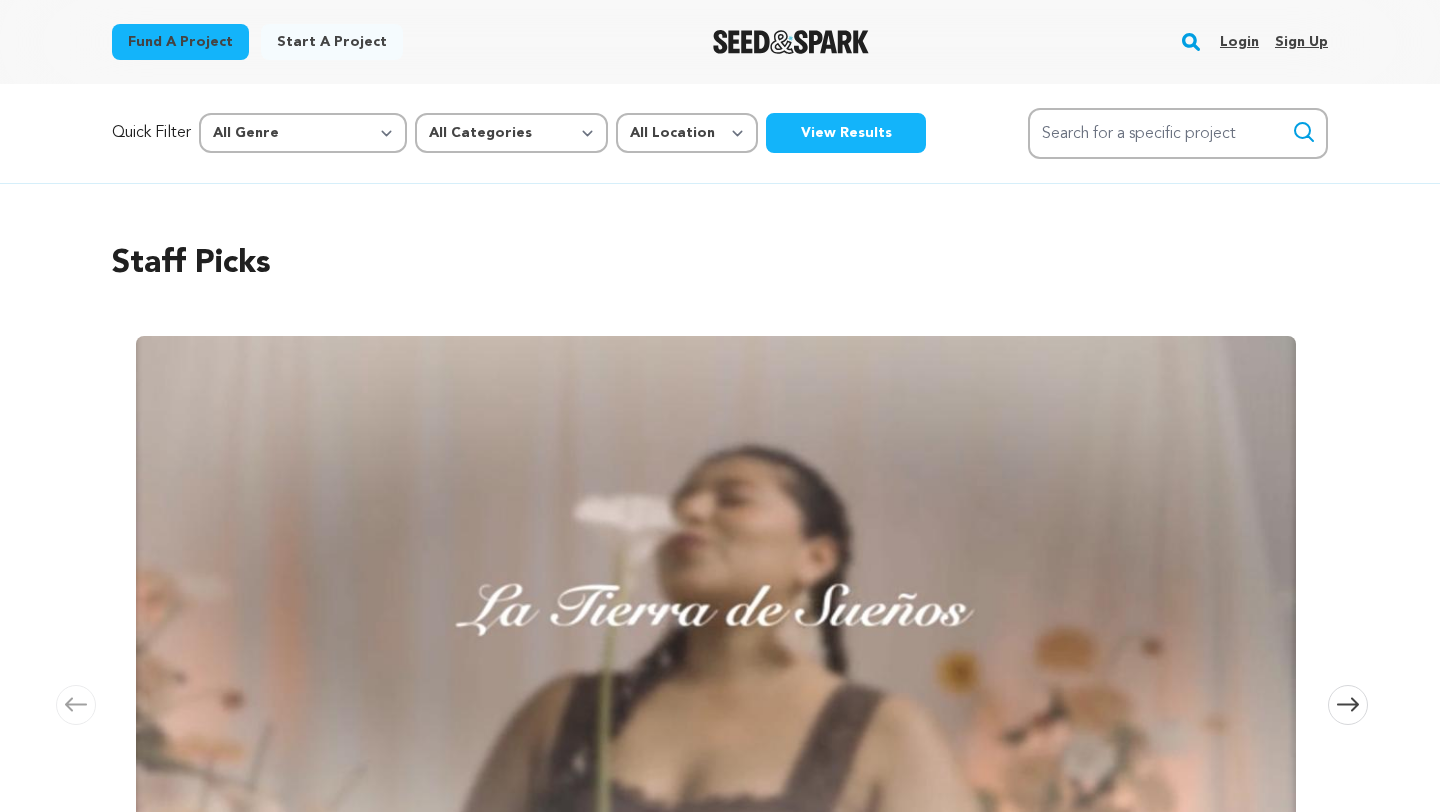 scroll, scrollTop: 0, scrollLeft: 0, axis: both 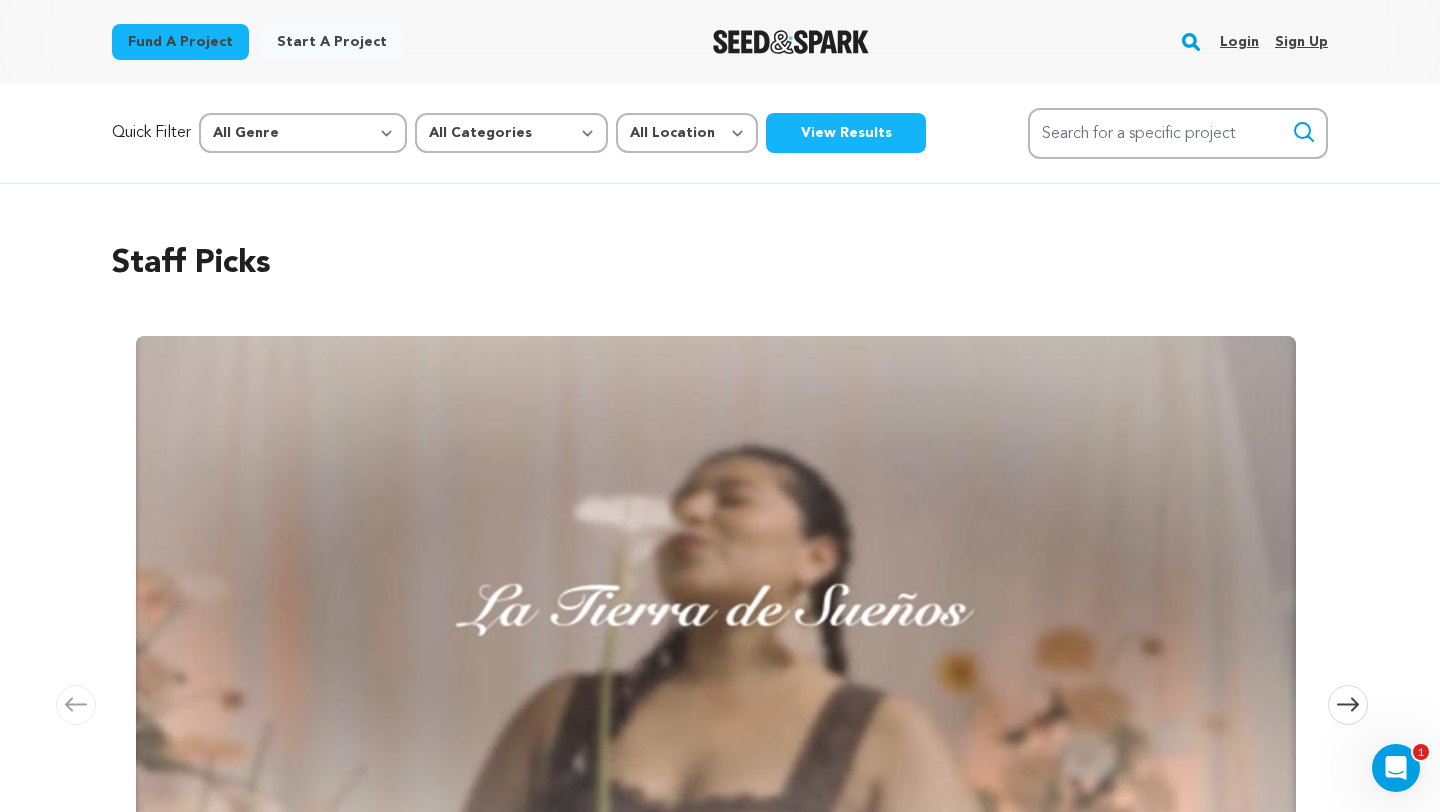 click on "Login" at bounding box center (1239, 42) 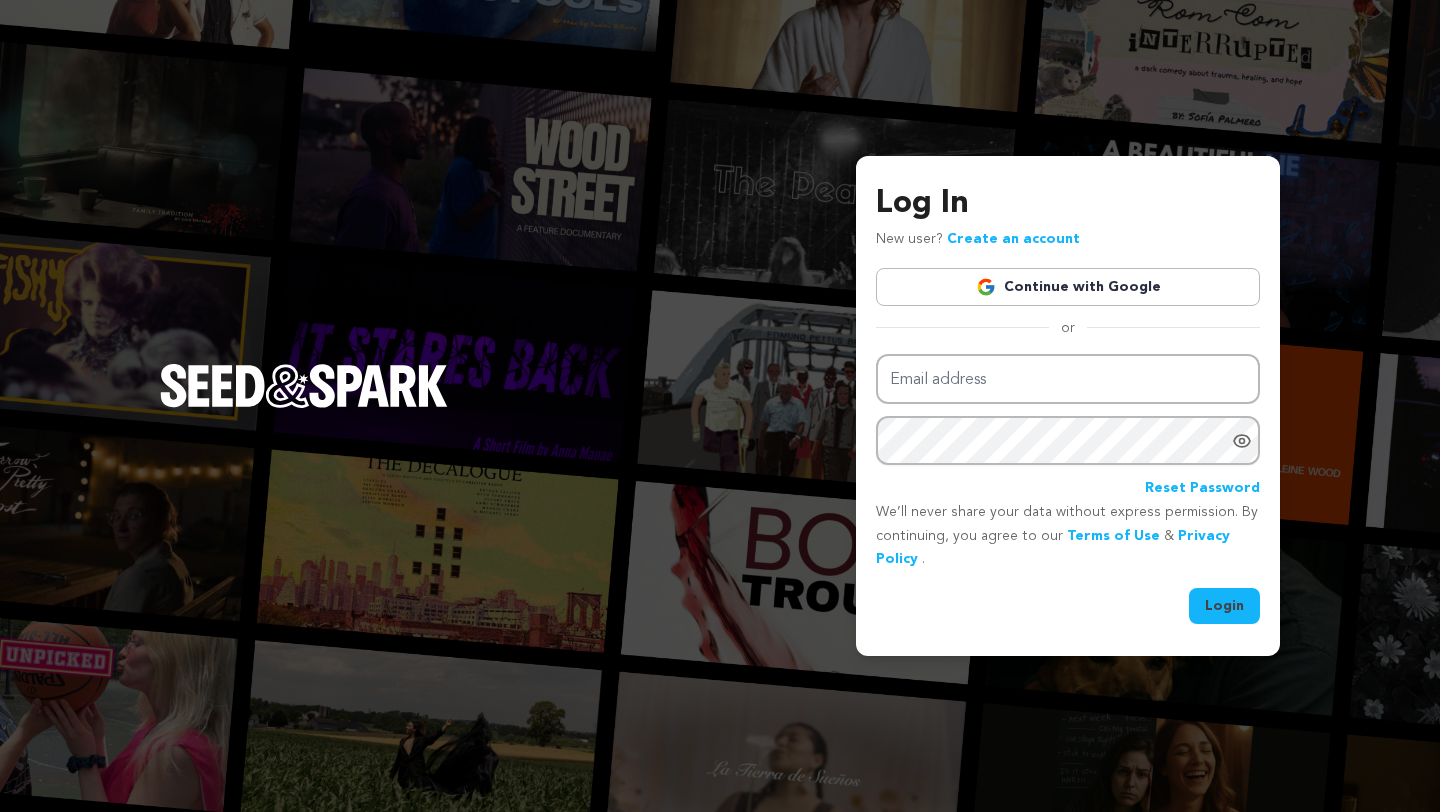 scroll, scrollTop: 0, scrollLeft: 0, axis: both 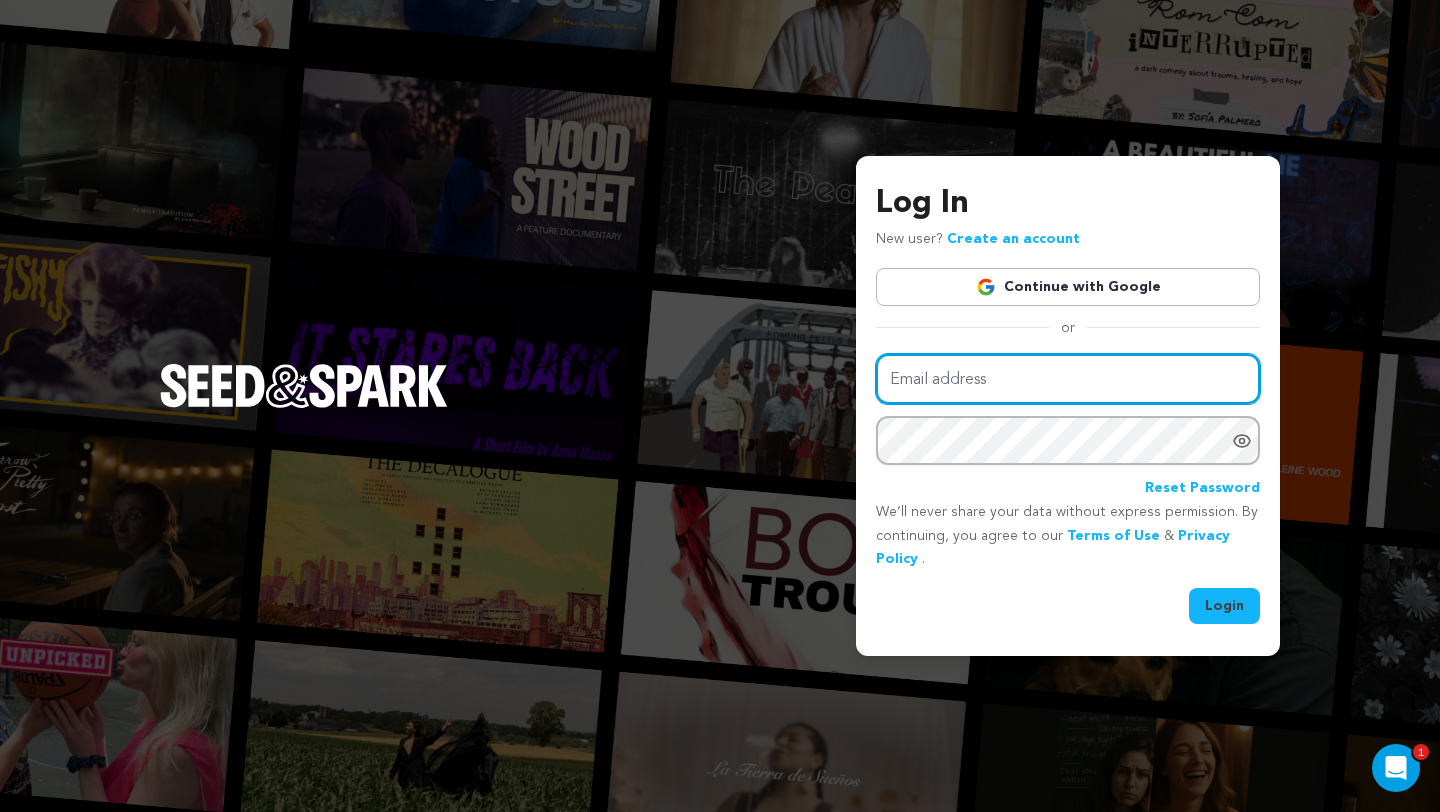 type on "[EMAIL]" 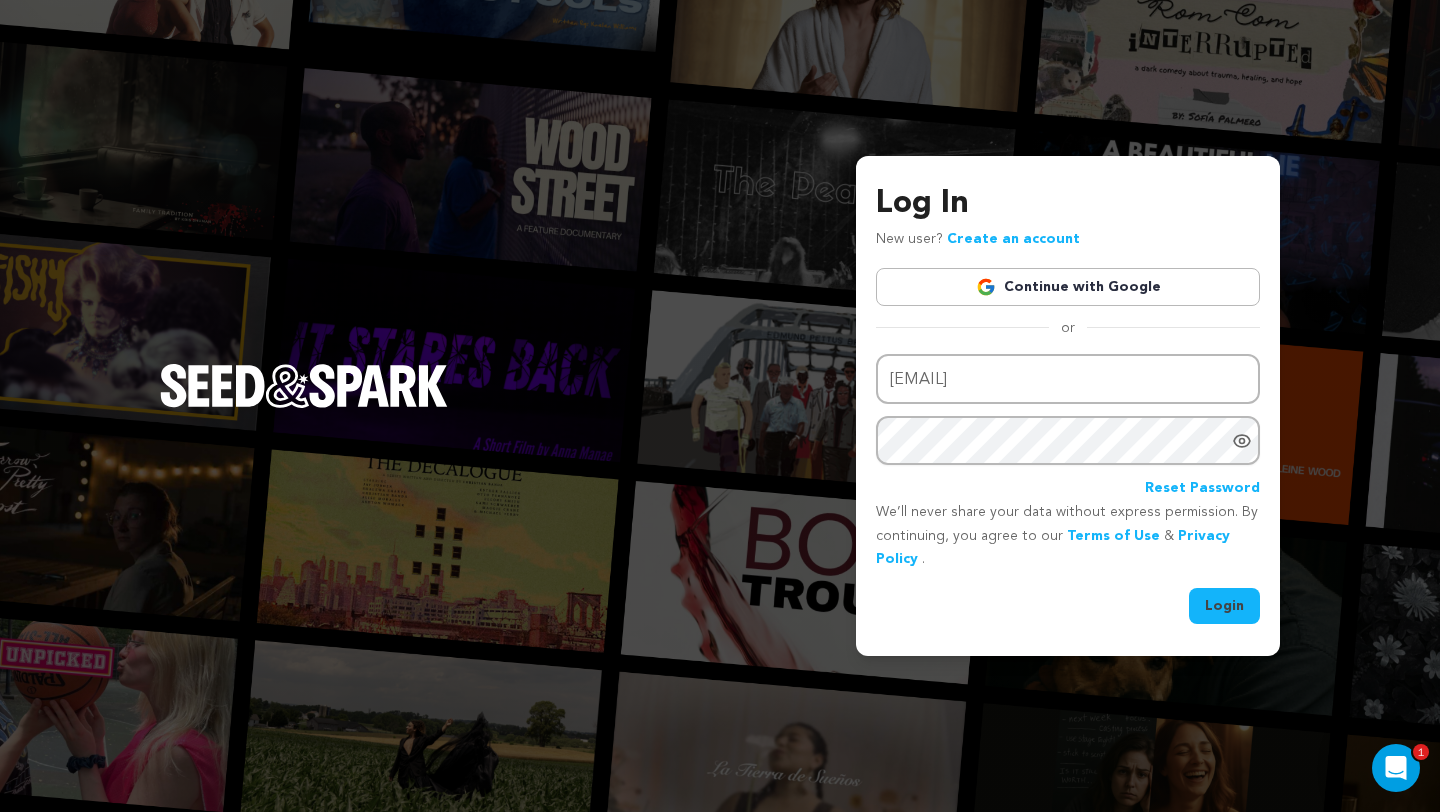 click on "Login" at bounding box center [1224, 606] 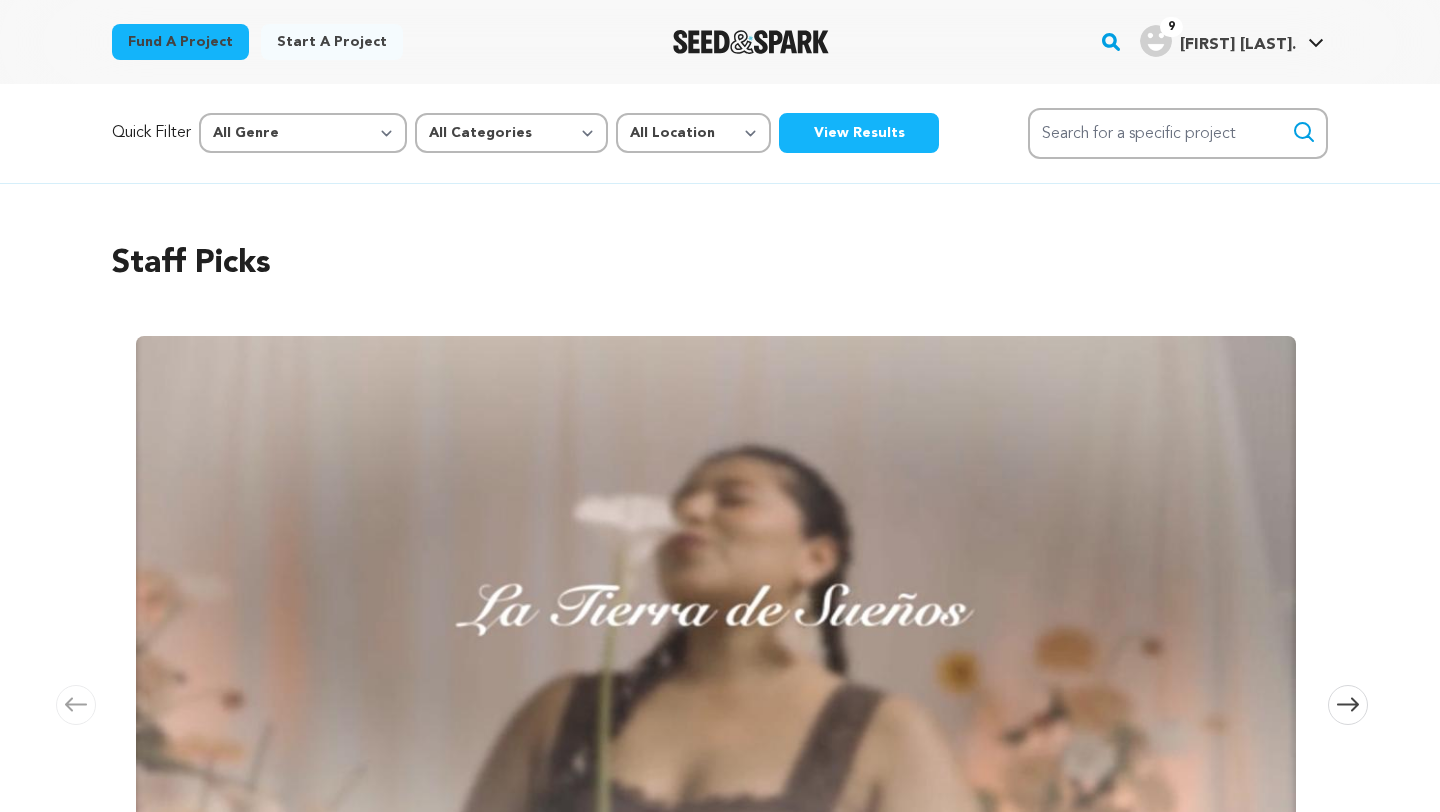 scroll, scrollTop: 0, scrollLeft: 0, axis: both 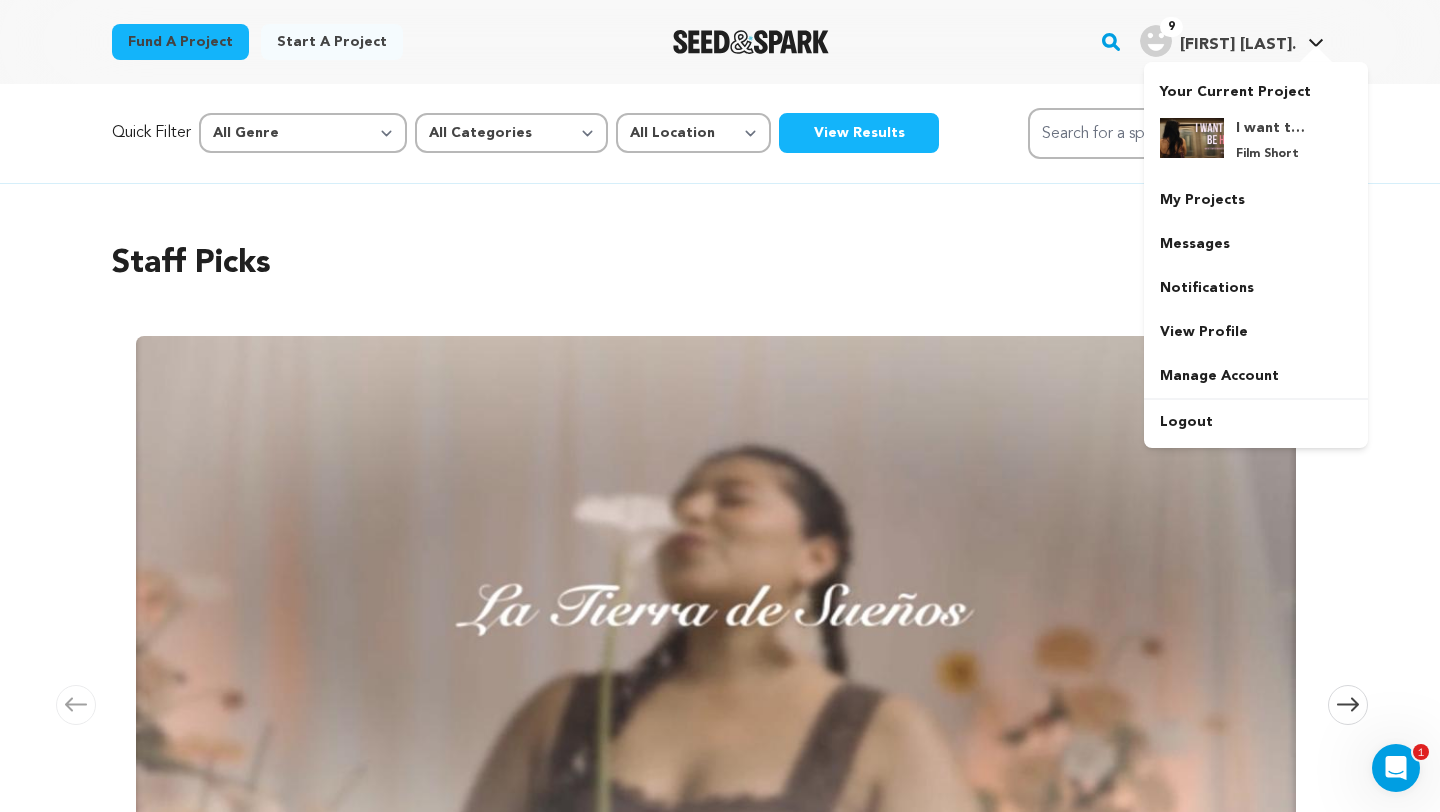 click on "9
Coco B." at bounding box center (1218, 41) 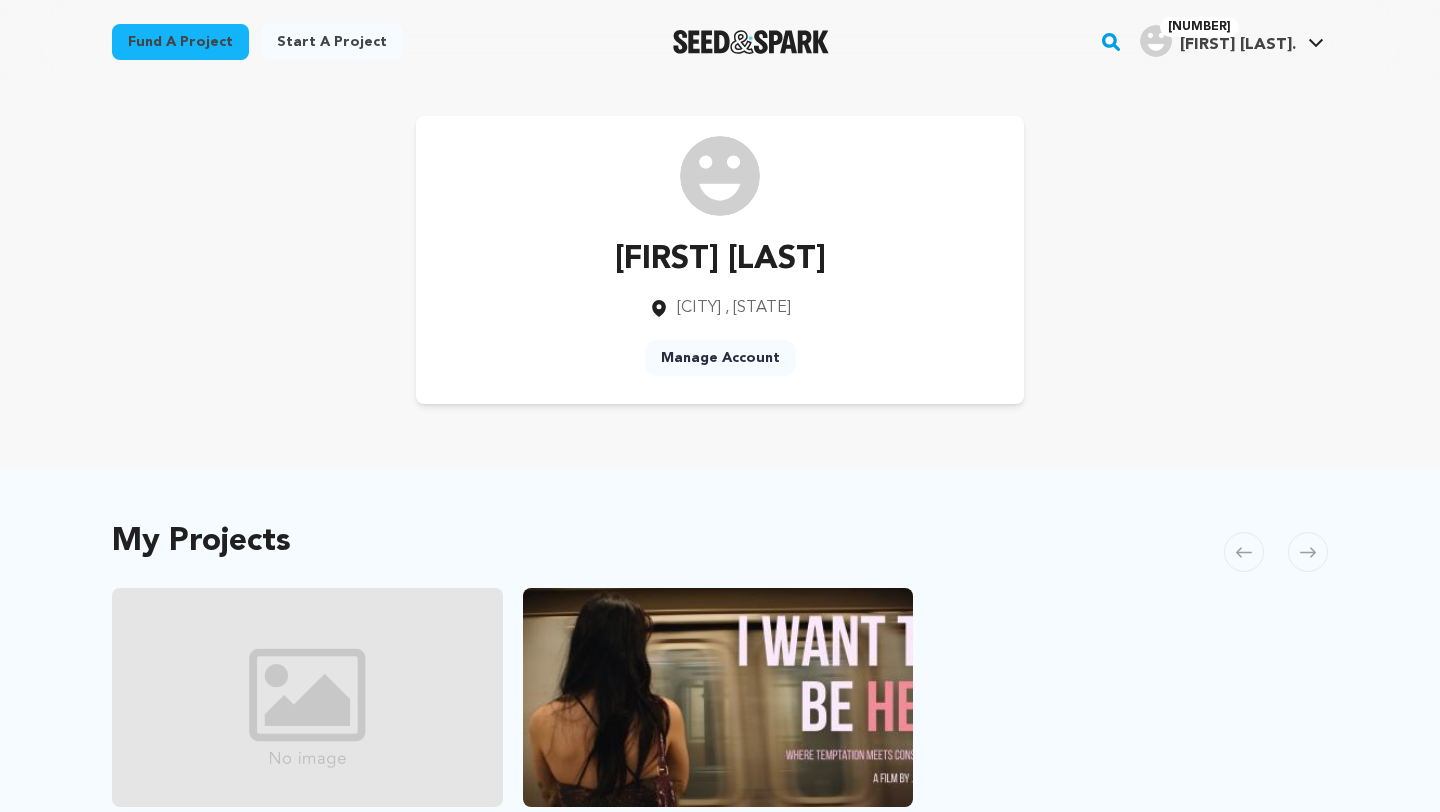 click on "9
Coco B." at bounding box center [1218, 41] 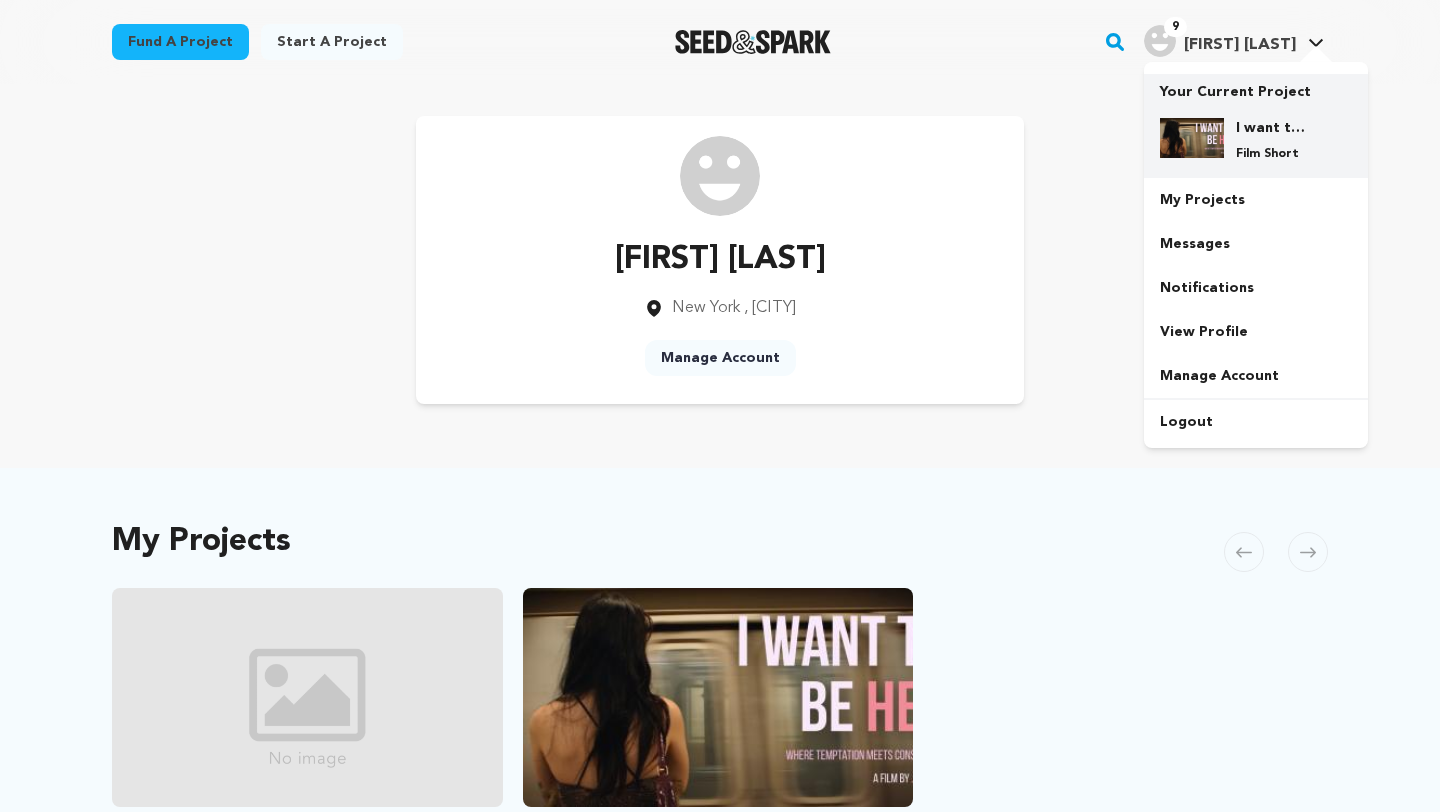 scroll, scrollTop: 0, scrollLeft: 0, axis: both 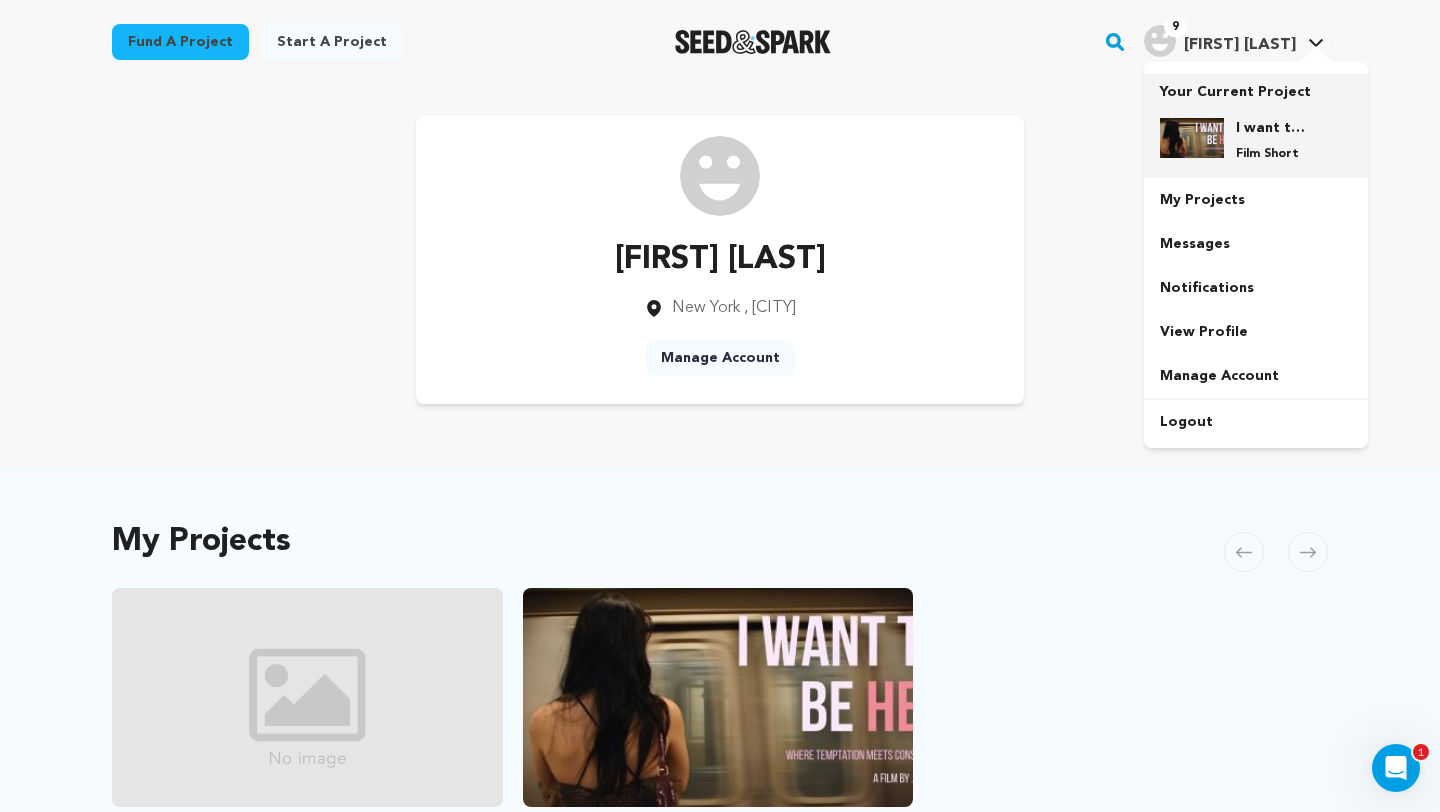 click at bounding box center (1192, 138) 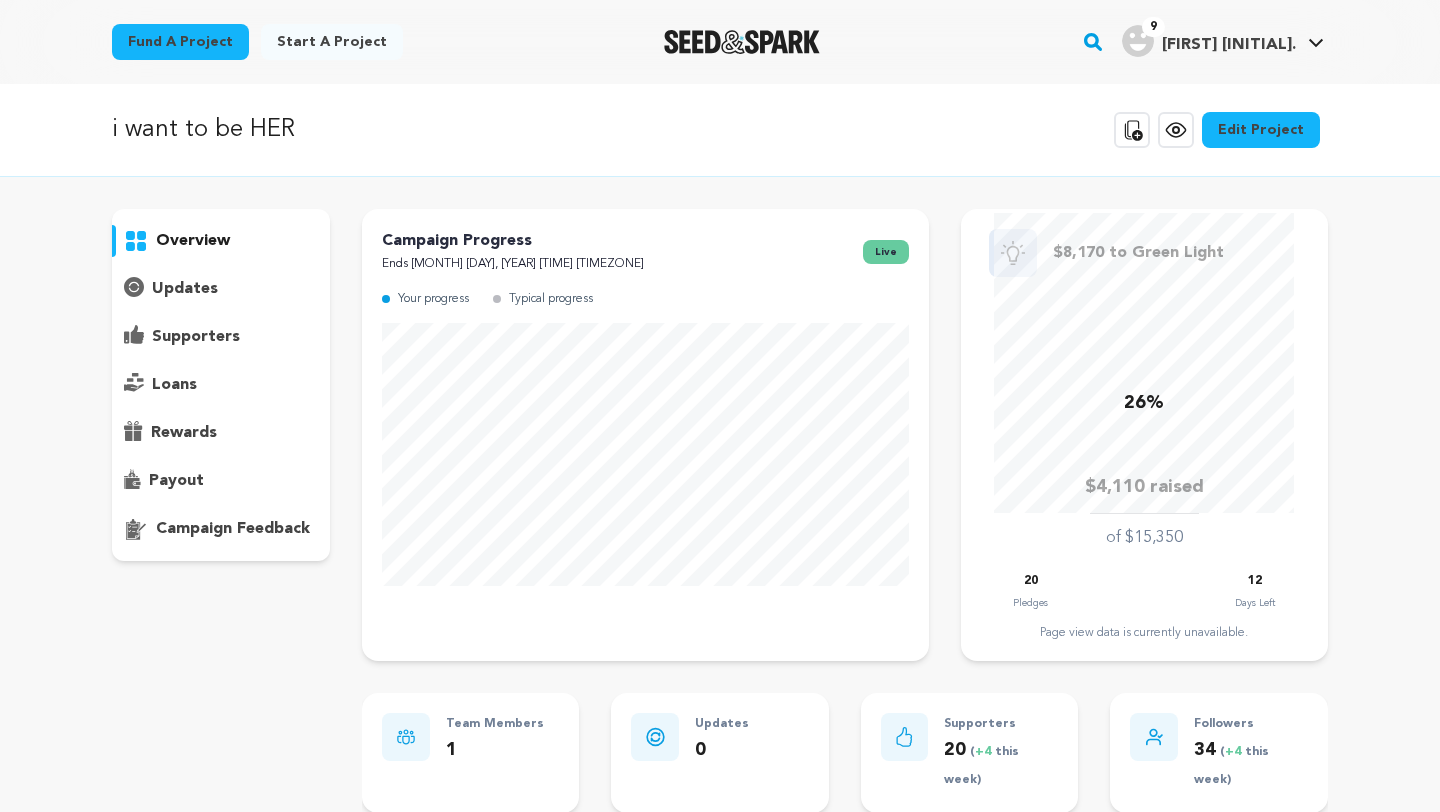 scroll, scrollTop: 0, scrollLeft: 0, axis: both 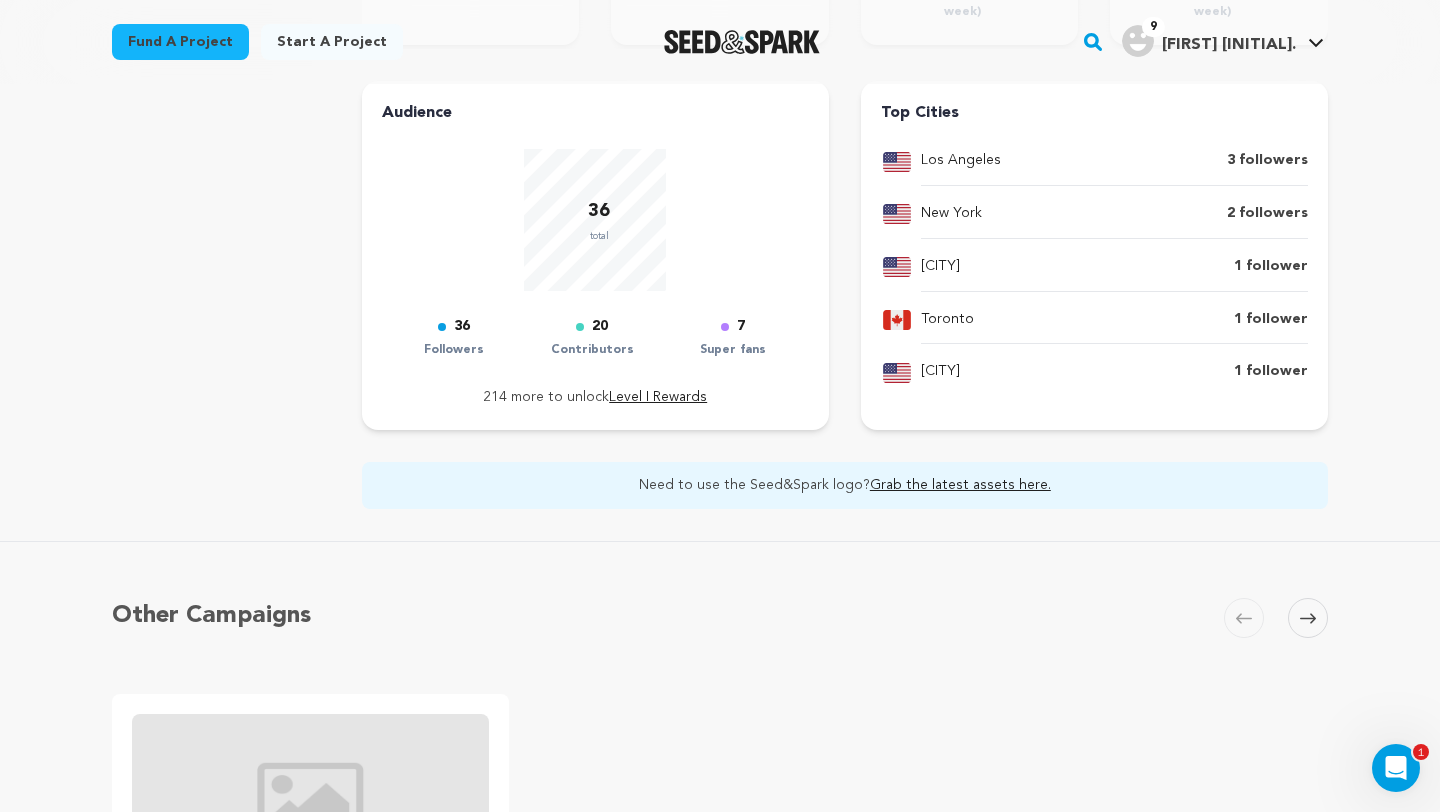 click on "New York" at bounding box center [951, 214] 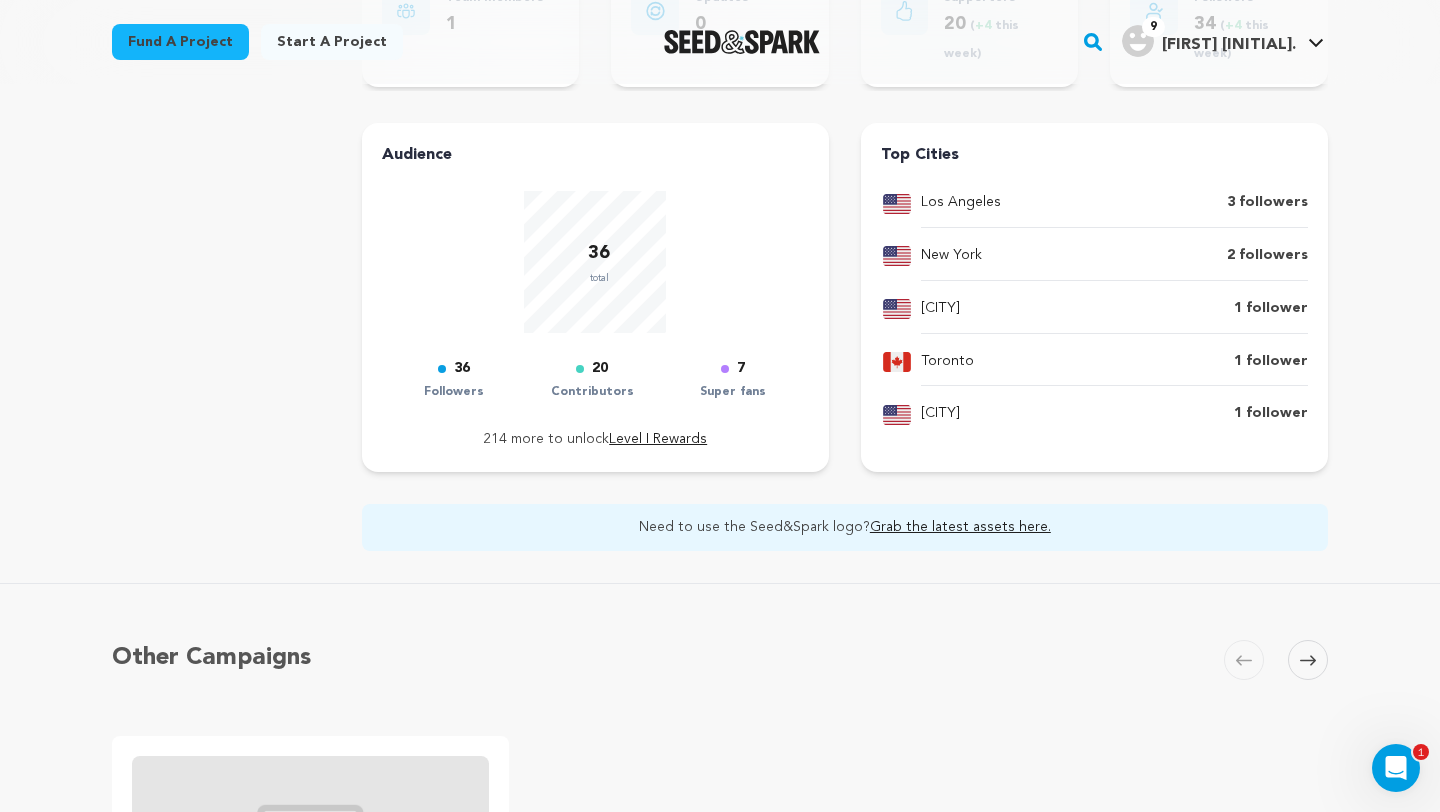 scroll, scrollTop: 713, scrollLeft: 0, axis: vertical 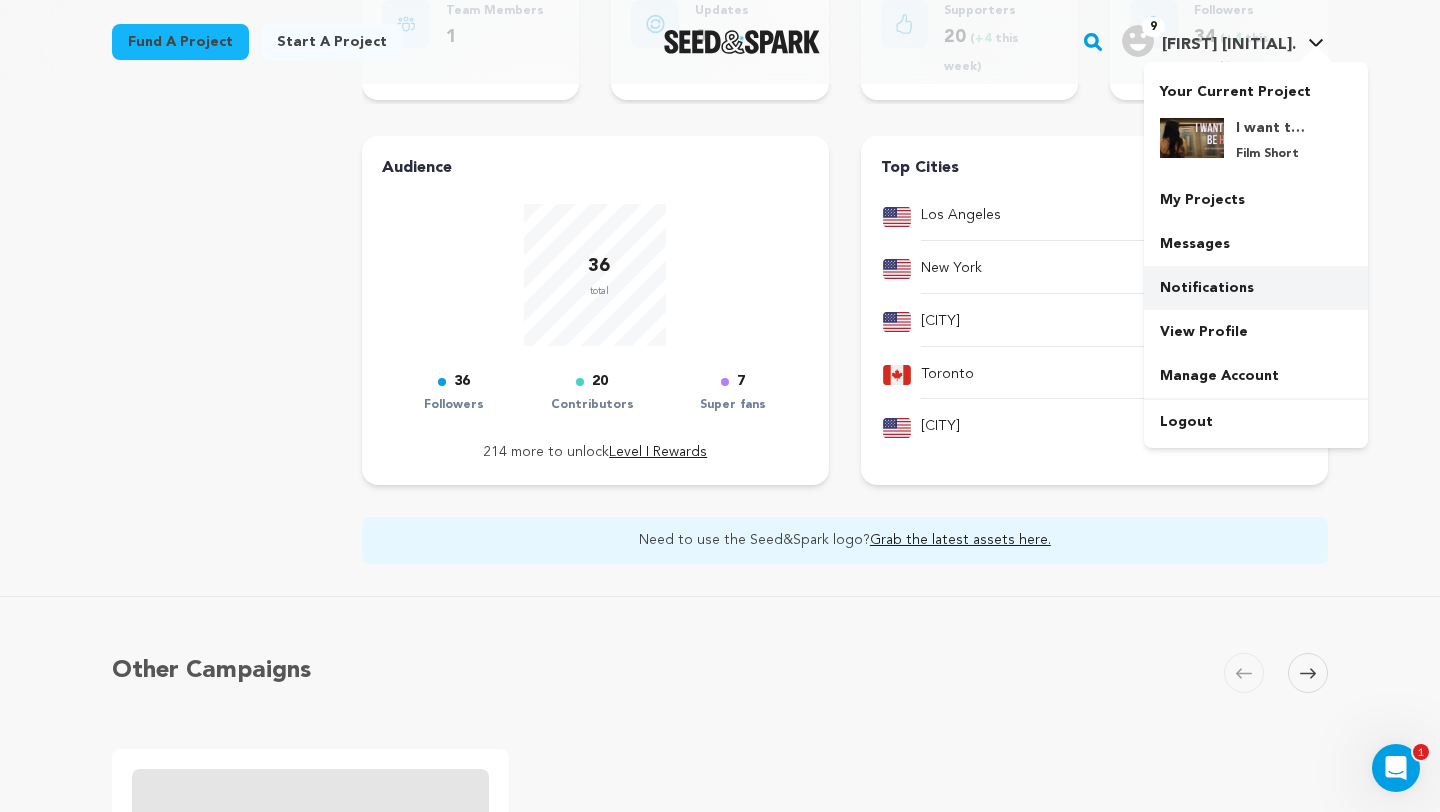 click on "Notifications" at bounding box center (1256, 288) 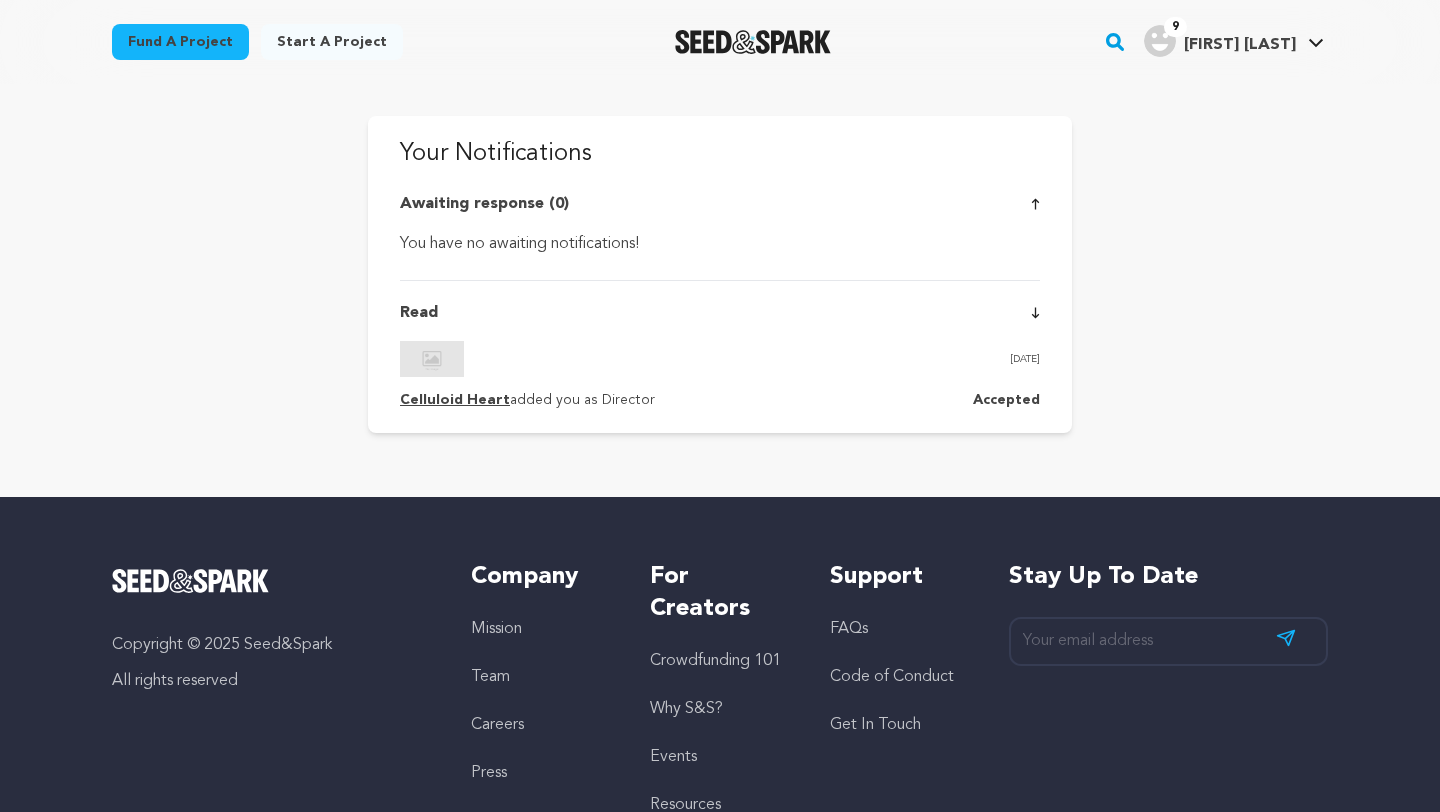 scroll, scrollTop: 0, scrollLeft: 0, axis: both 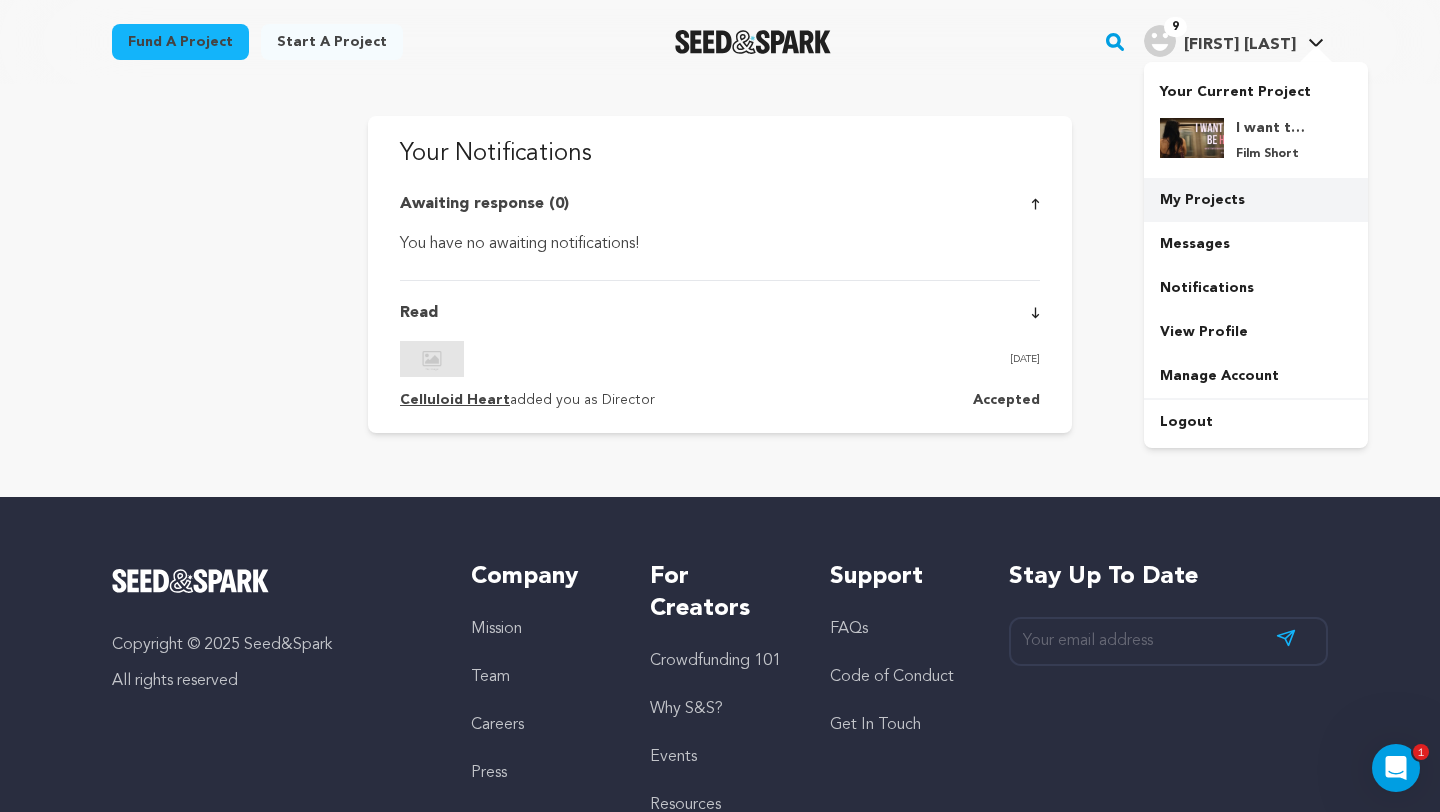 click on "My Projects" at bounding box center [1256, 200] 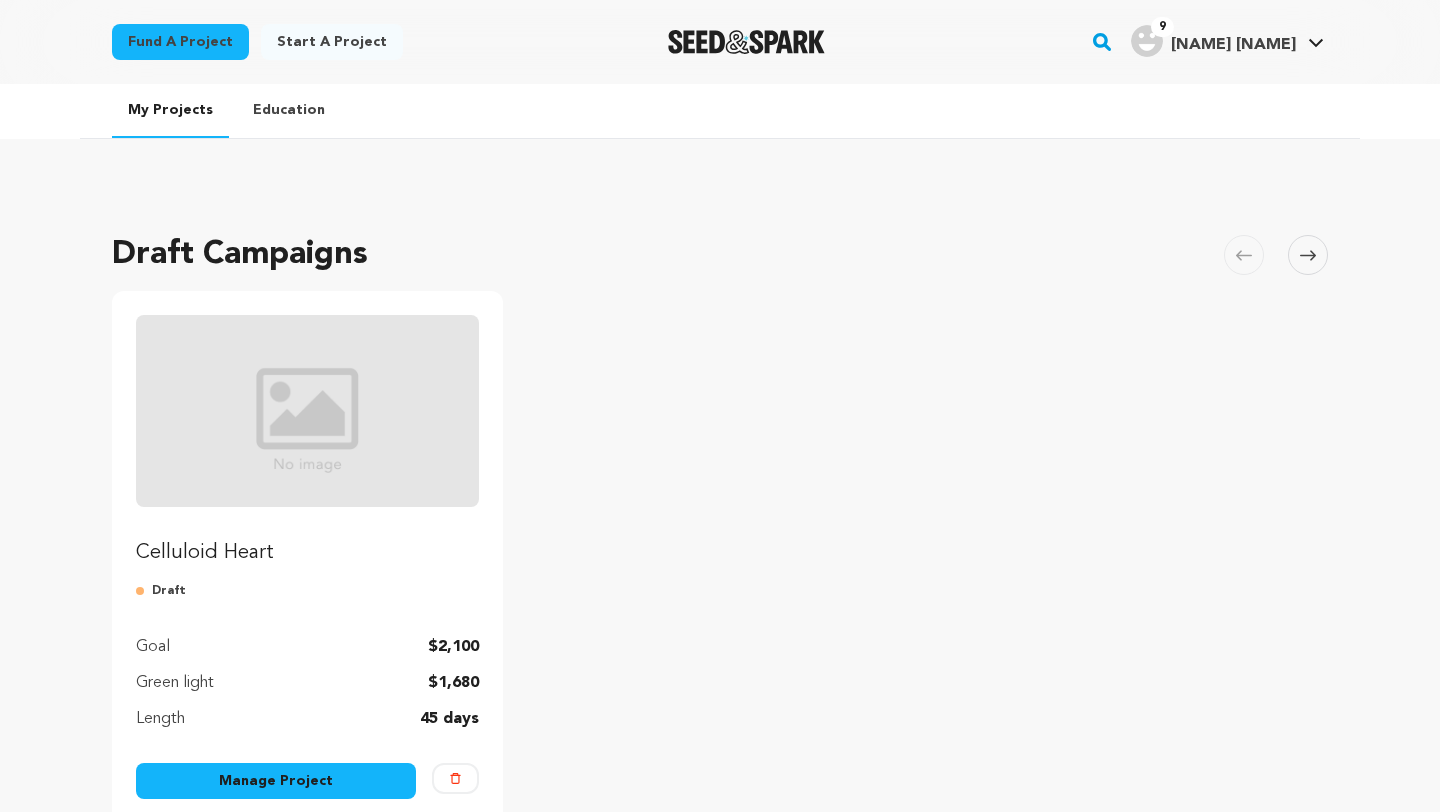 scroll, scrollTop: 0, scrollLeft: 0, axis: both 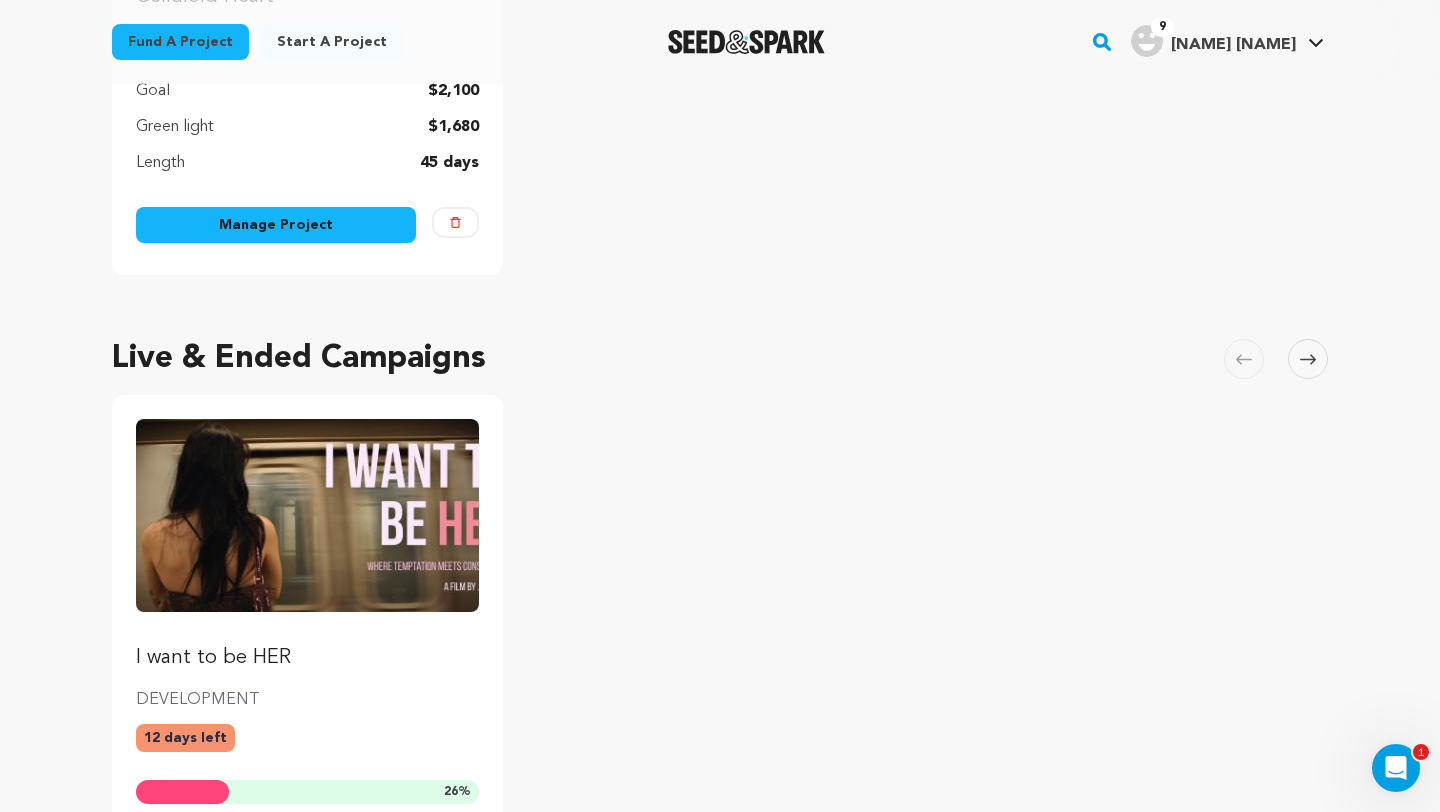 click at bounding box center [455, 222] 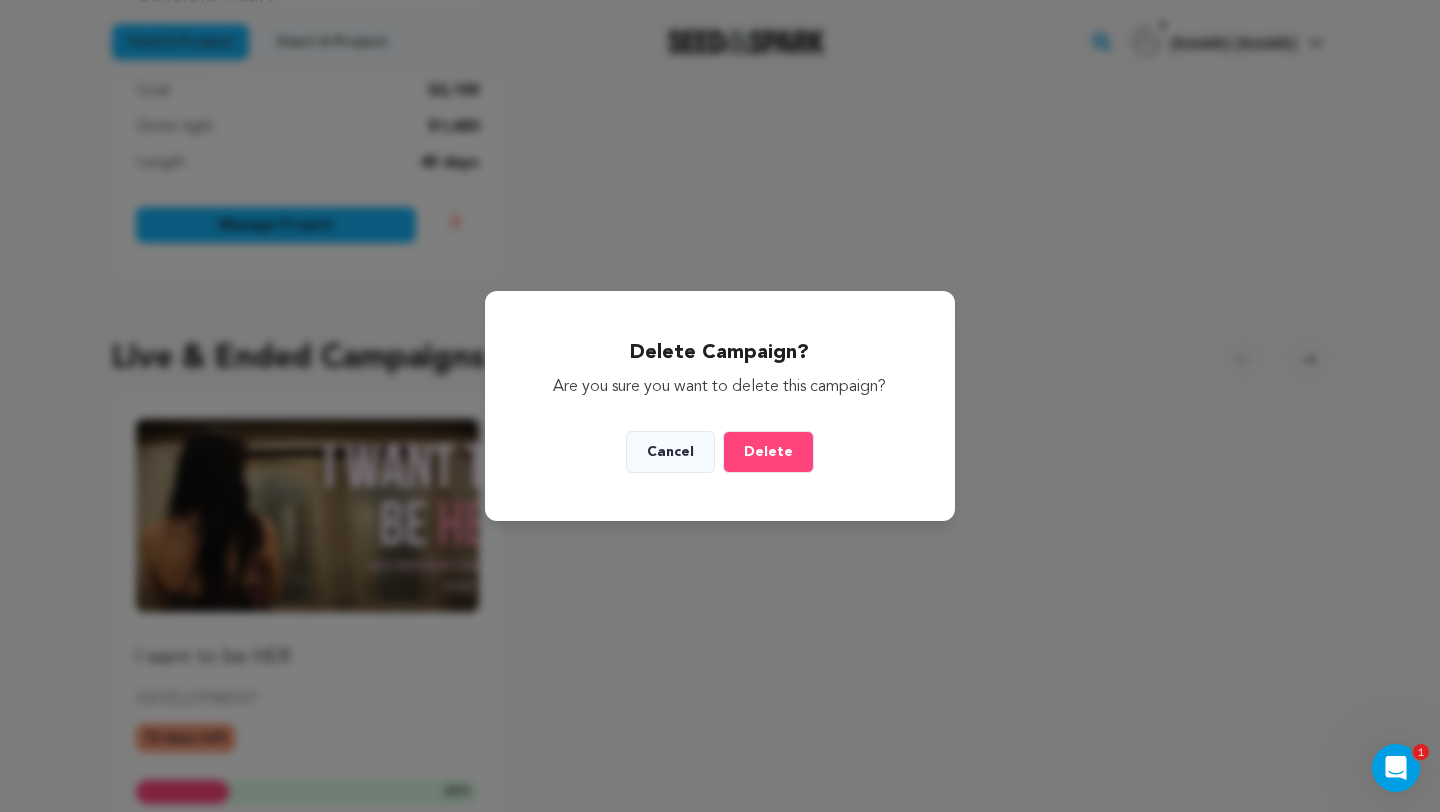 click on "Delete" at bounding box center (768, 452) 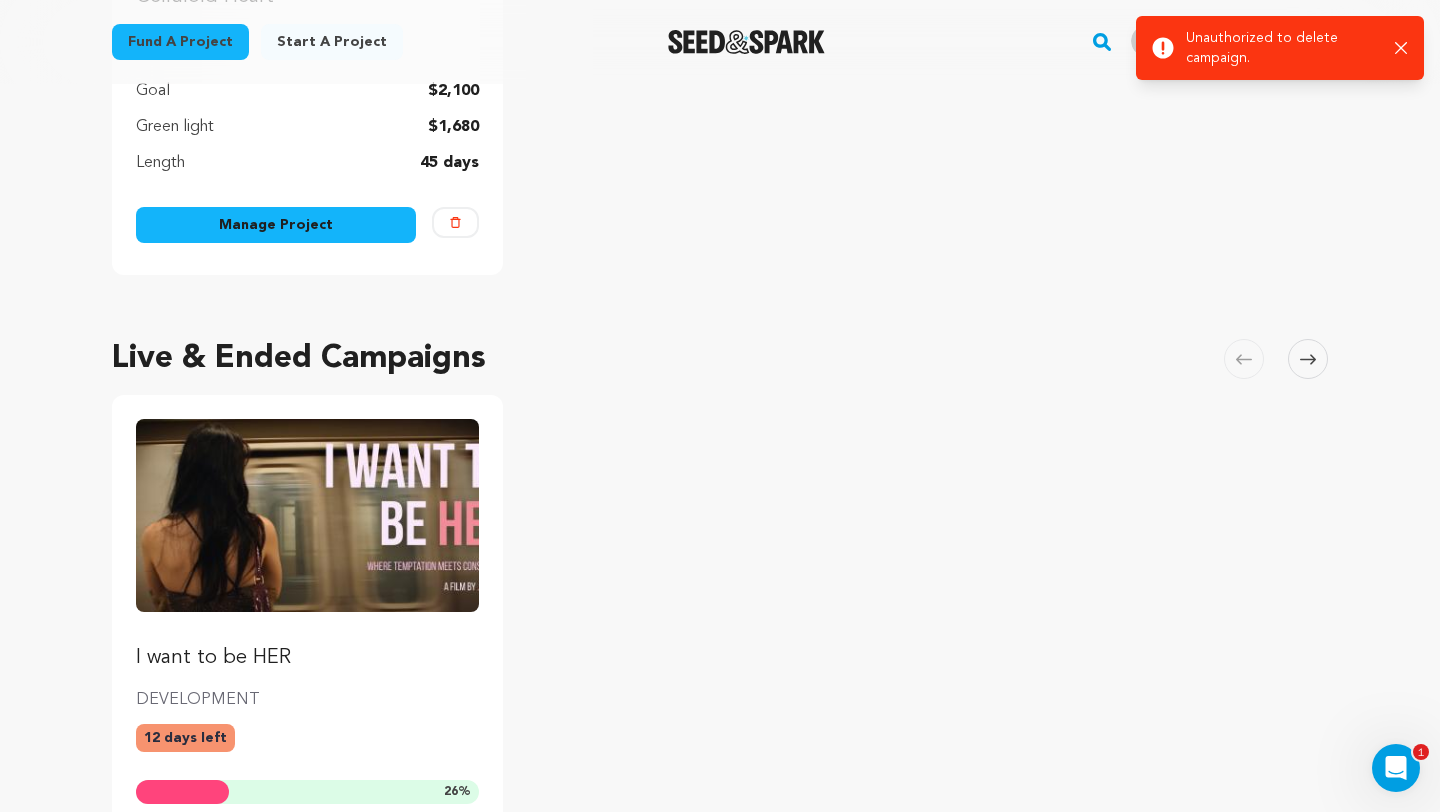 click on "Success:
Info:
Warning:
Error:
Unauthorized to delete campaign.
Close notification" at bounding box center [1280, 48] 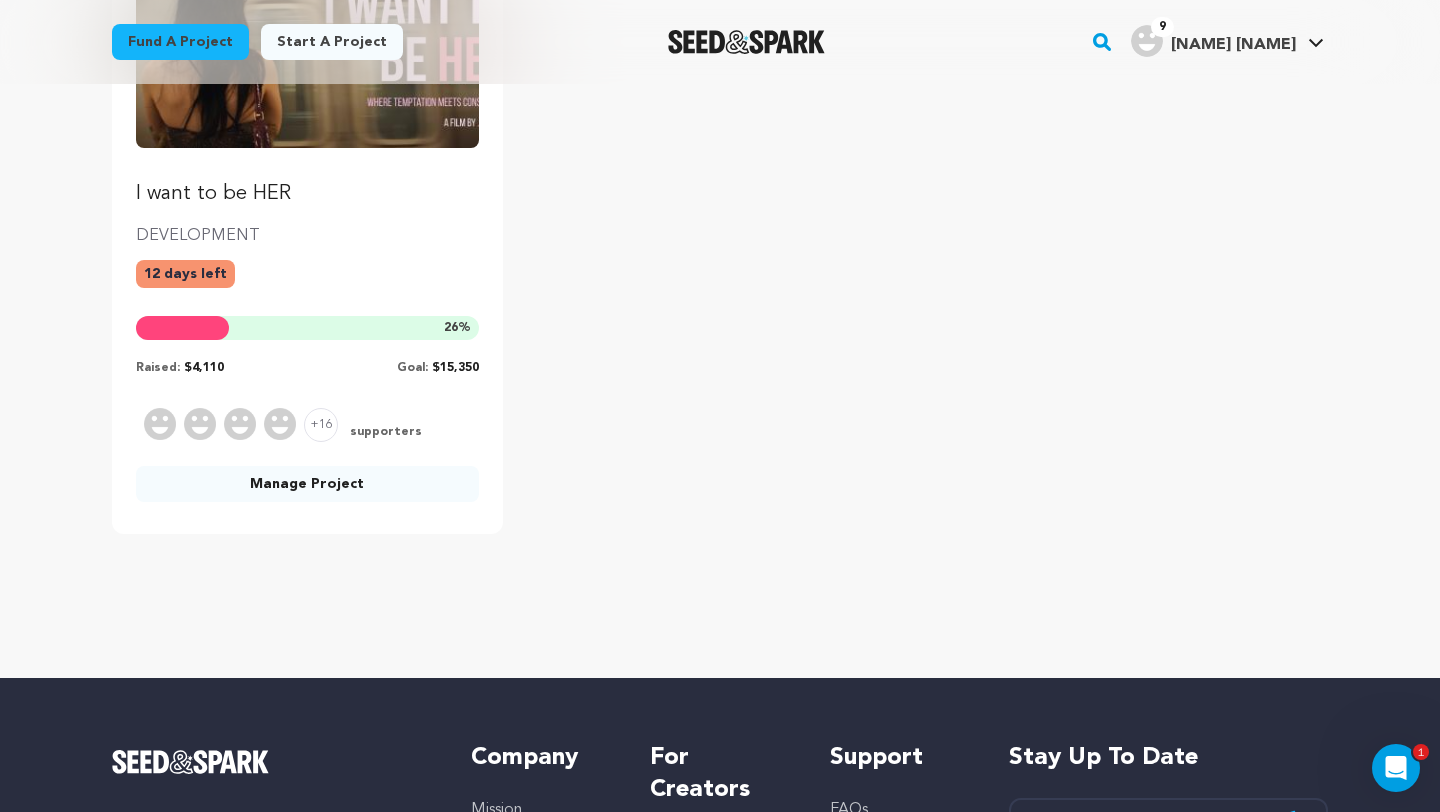 scroll, scrollTop: 1044, scrollLeft: 0, axis: vertical 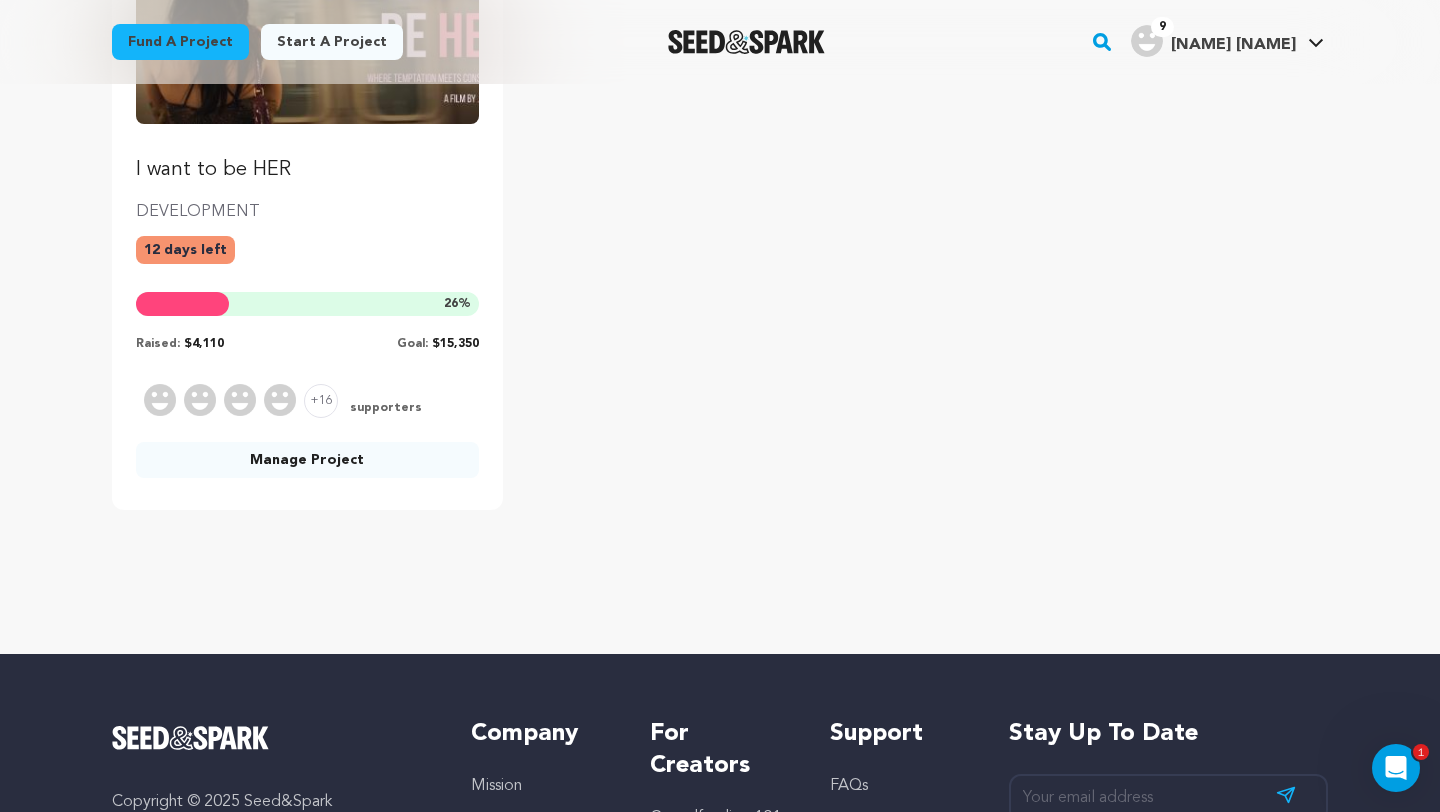 click on "supporters" at bounding box center (384, 409) 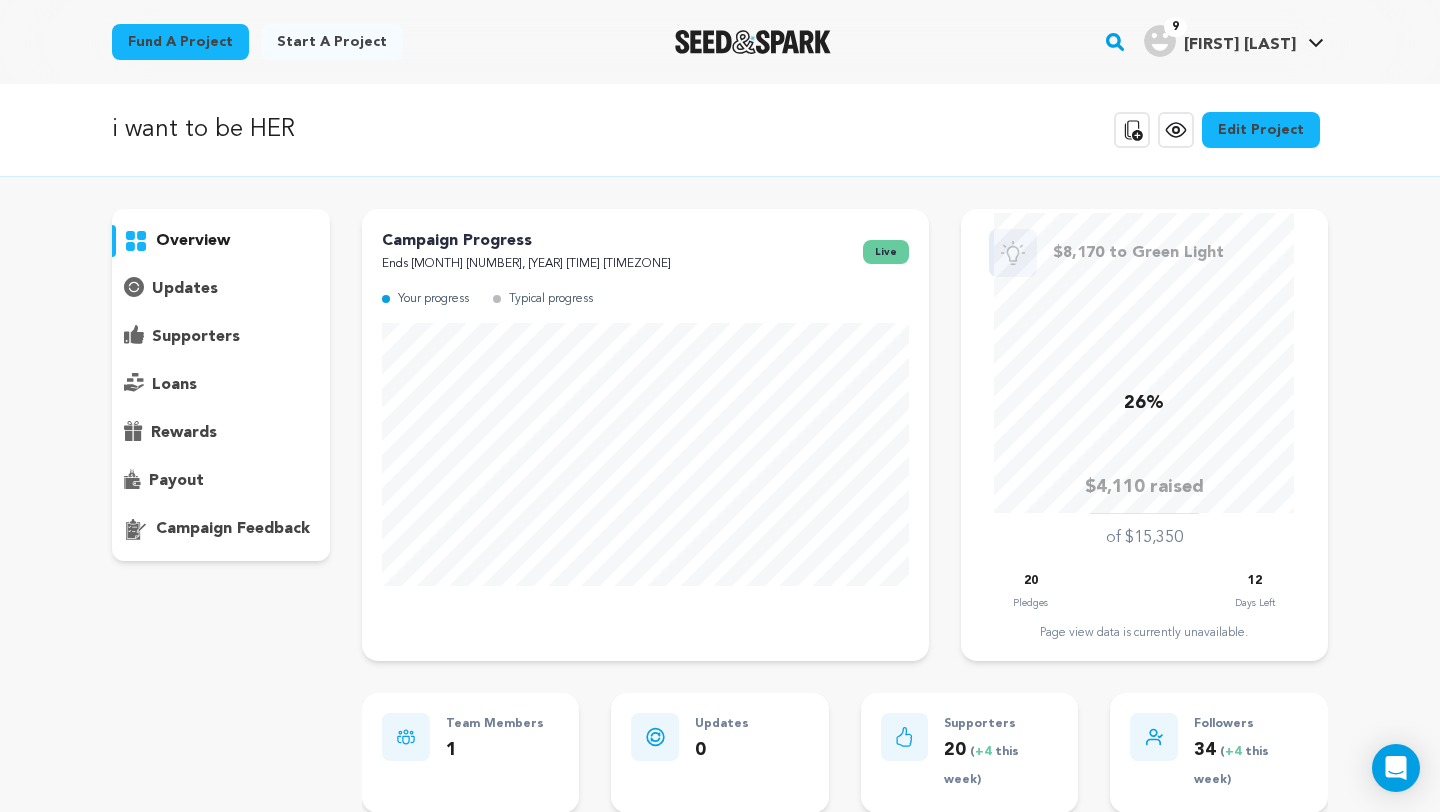 scroll, scrollTop: 0, scrollLeft: 0, axis: both 